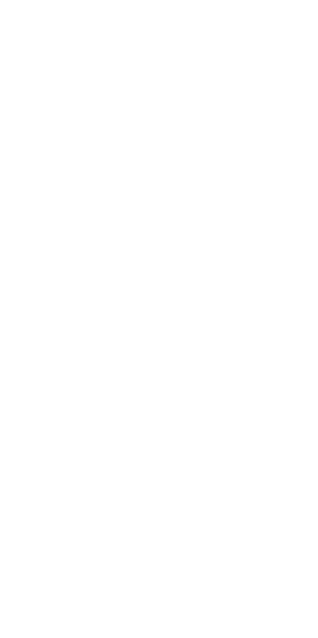 scroll, scrollTop: 0, scrollLeft: 0, axis: both 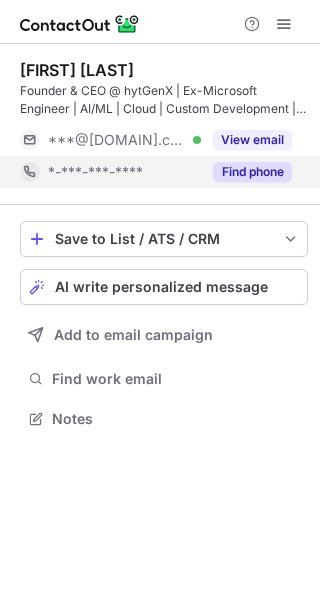 click on "Find phone" at bounding box center (252, 172) 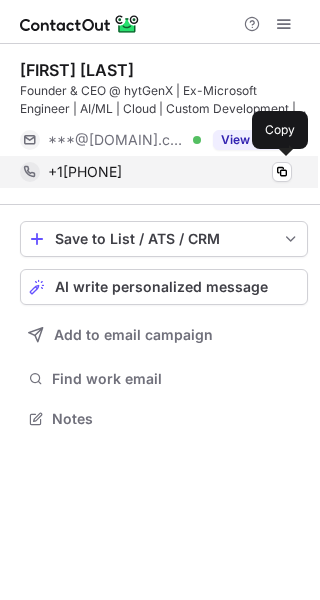 drag, startPoint x: 184, startPoint y: 167, endPoint x: 60, endPoint y: 177, distance: 124.40257 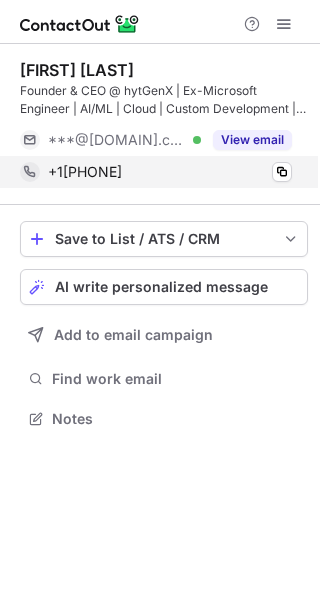 copy on "12066615523" 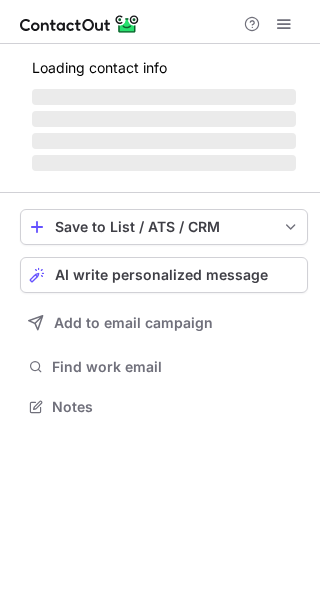 scroll, scrollTop: 0, scrollLeft: 0, axis: both 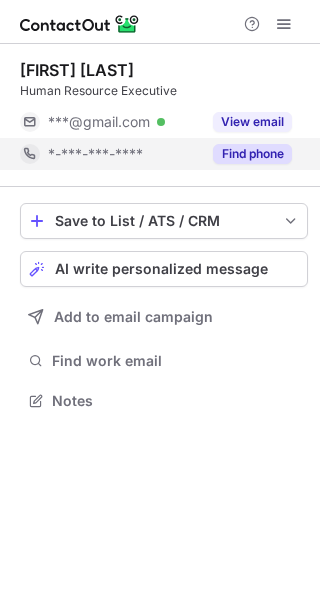 click on "Find phone" at bounding box center [252, 154] 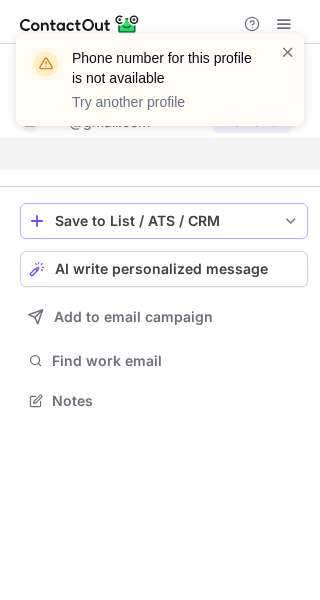 scroll, scrollTop: 355, scrollLeft: 320, axis: both 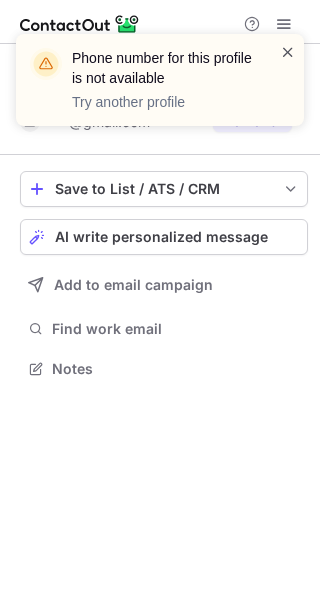 click at bounding box center [288, 52] 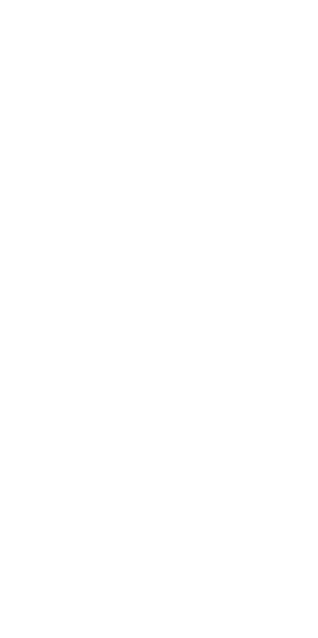 scroll, scrollTop: 0, scrollLeft: 0, axis: both 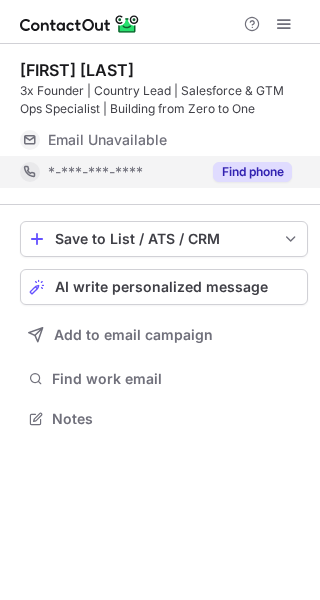 click on "Find phone" at bounding box center [252, 172] 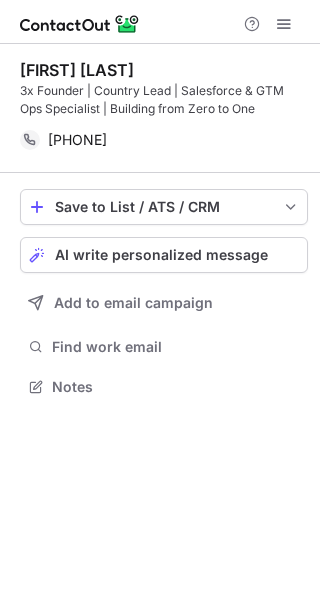 scroll, scrollTop: 373, scrollLeft: 320, axis: both 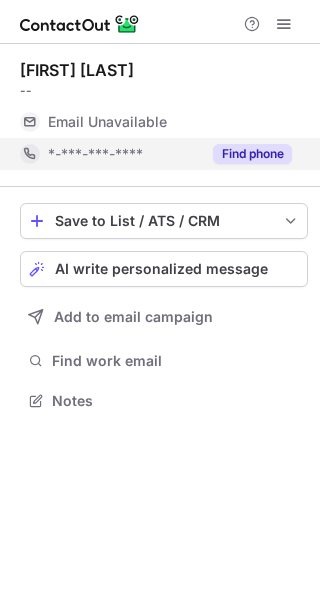 click on "Find phone" at bounding box center [252, 154] 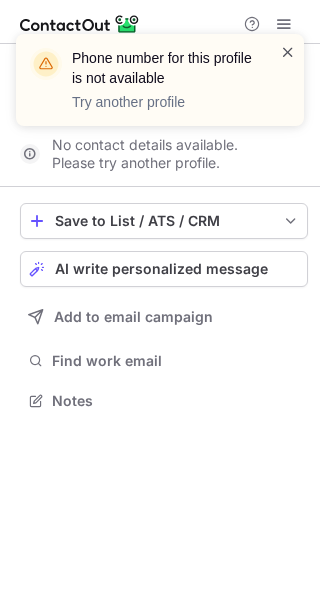 scroll, scrollTop: 355, scrollLeft: 320, axis: both 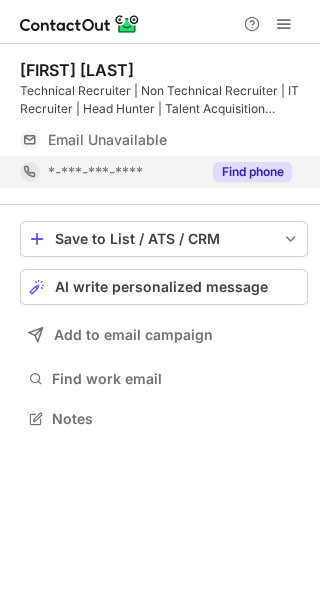 click on "Find phone" at bounding box center (252, 172) 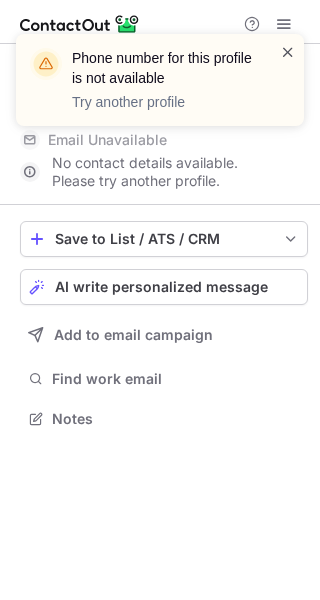 click at bounding box center (288, 52) 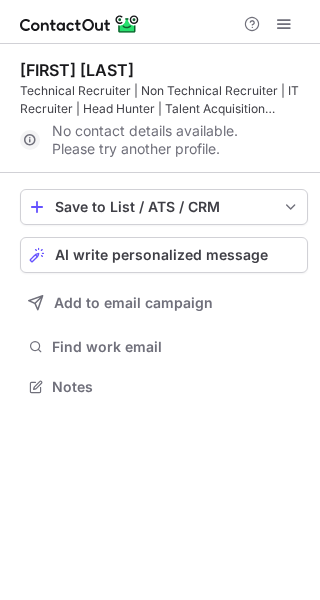 scroll, scrollTop: 373, scrollLeft: 320, axis: both 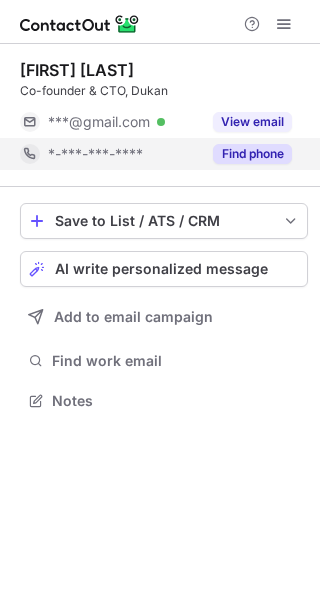 click on "Find phone" at bounding box center (246, 154) 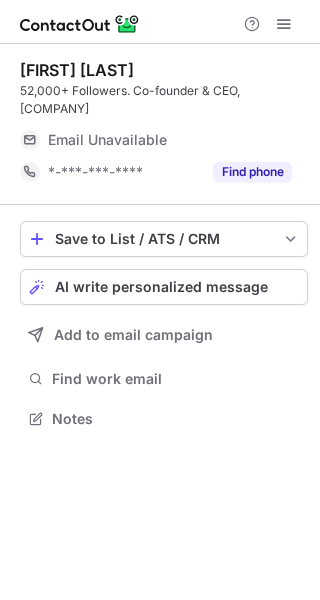 scroll, scrollTop: 0, scrollLeft: 0, axis: both 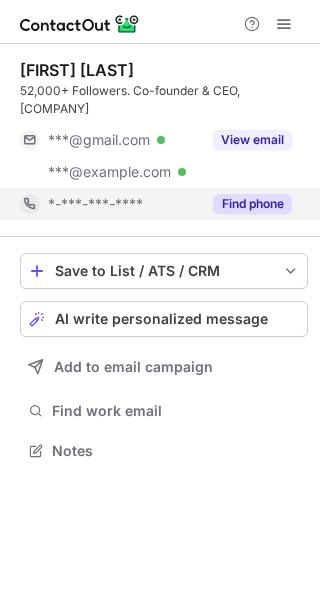 click on "Find phone" at bounding box center (252, 204) 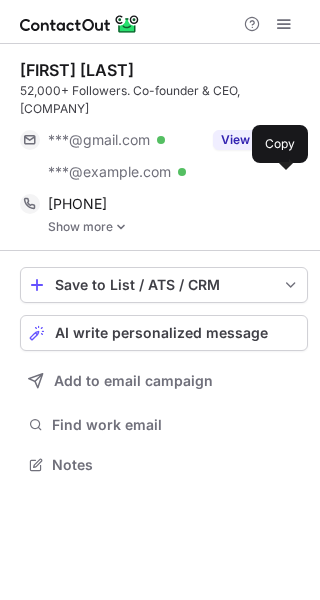 scroll, scrollTop: 10, scrollLeft: 10, axis: both 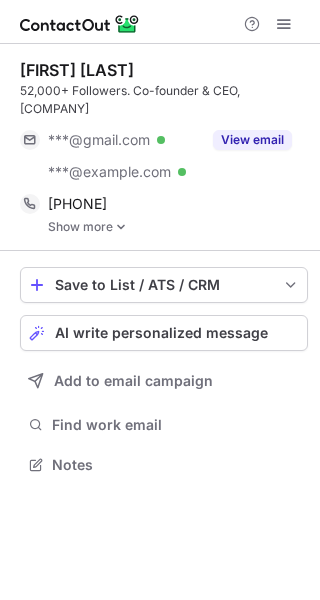 click at bounding box center [121, 227] 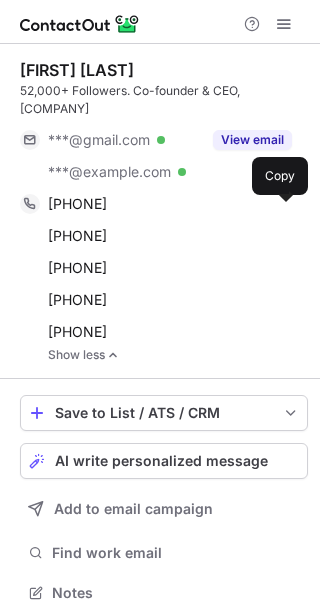 scroll, scrollTop: 10, scrollLeft: 10, axis: both 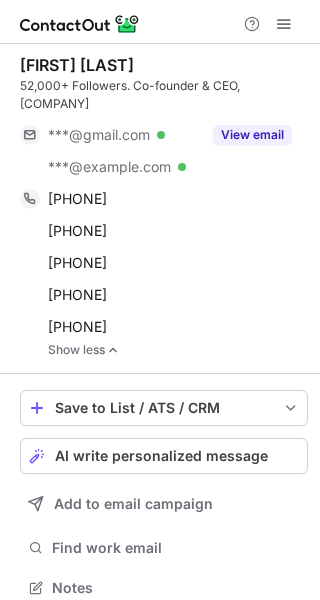 click on "Show less" at bounding box center [178, 350] 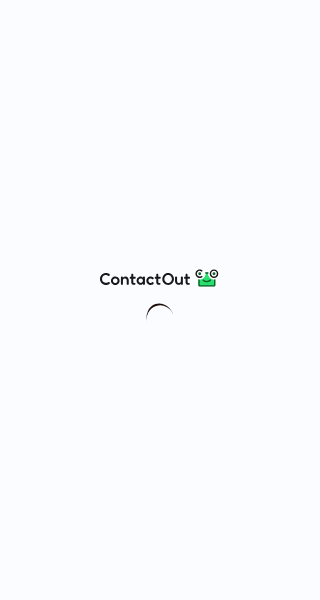 scroll, scrollTop: 0, scrollLeft: 0, axis: both 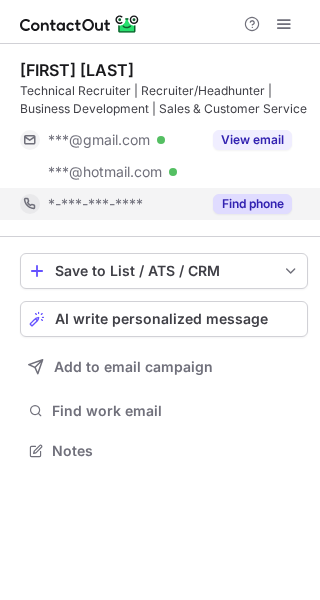 click on "Find phone" at bounding box center (252, 204) 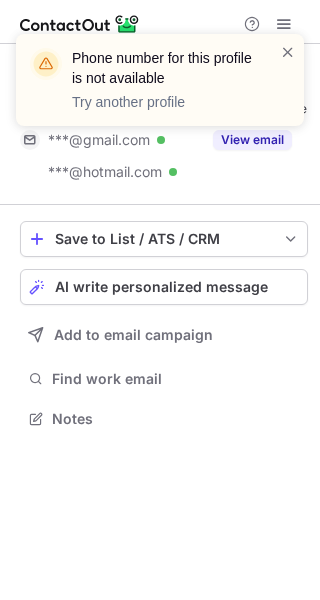 scroll, scrollTop: 405, scrollLeft: 320, axis: both 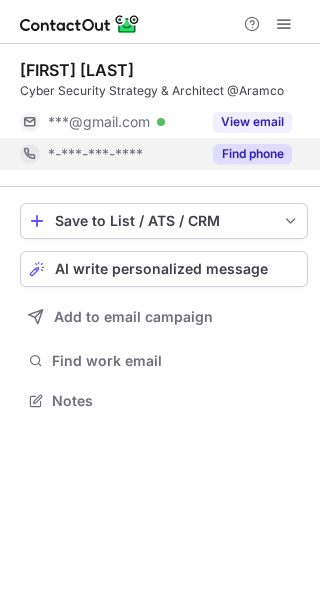 click on "Find phone" at bounding box center [252, 154] 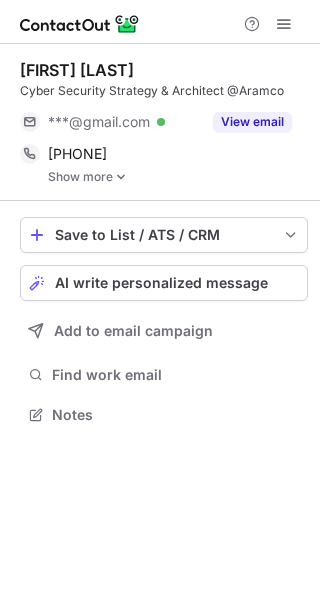 scroll, scrollTop: 10, scrollLeft: 10, axis: both 